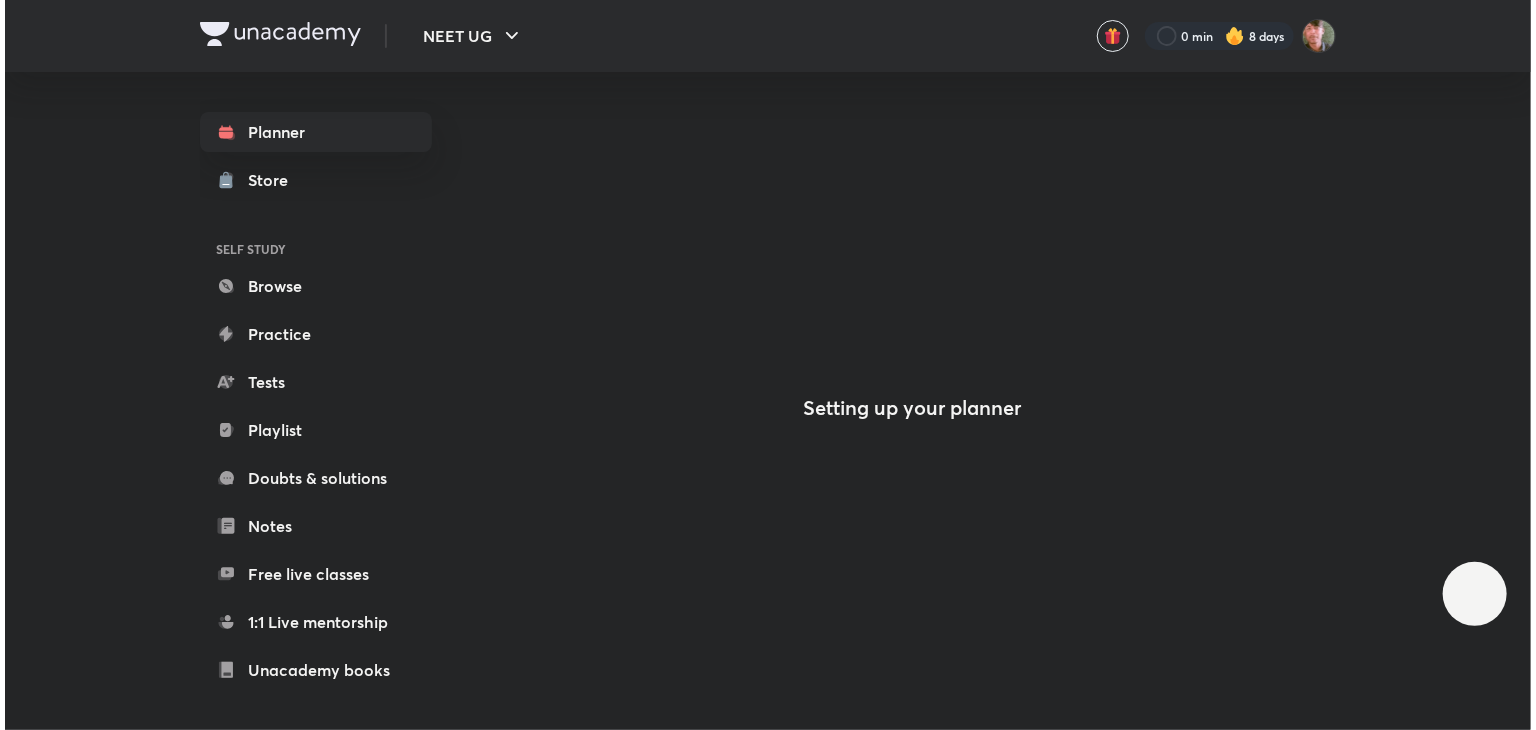 scroll, scrollTop: 0, scrollLeft: 0, axis: both 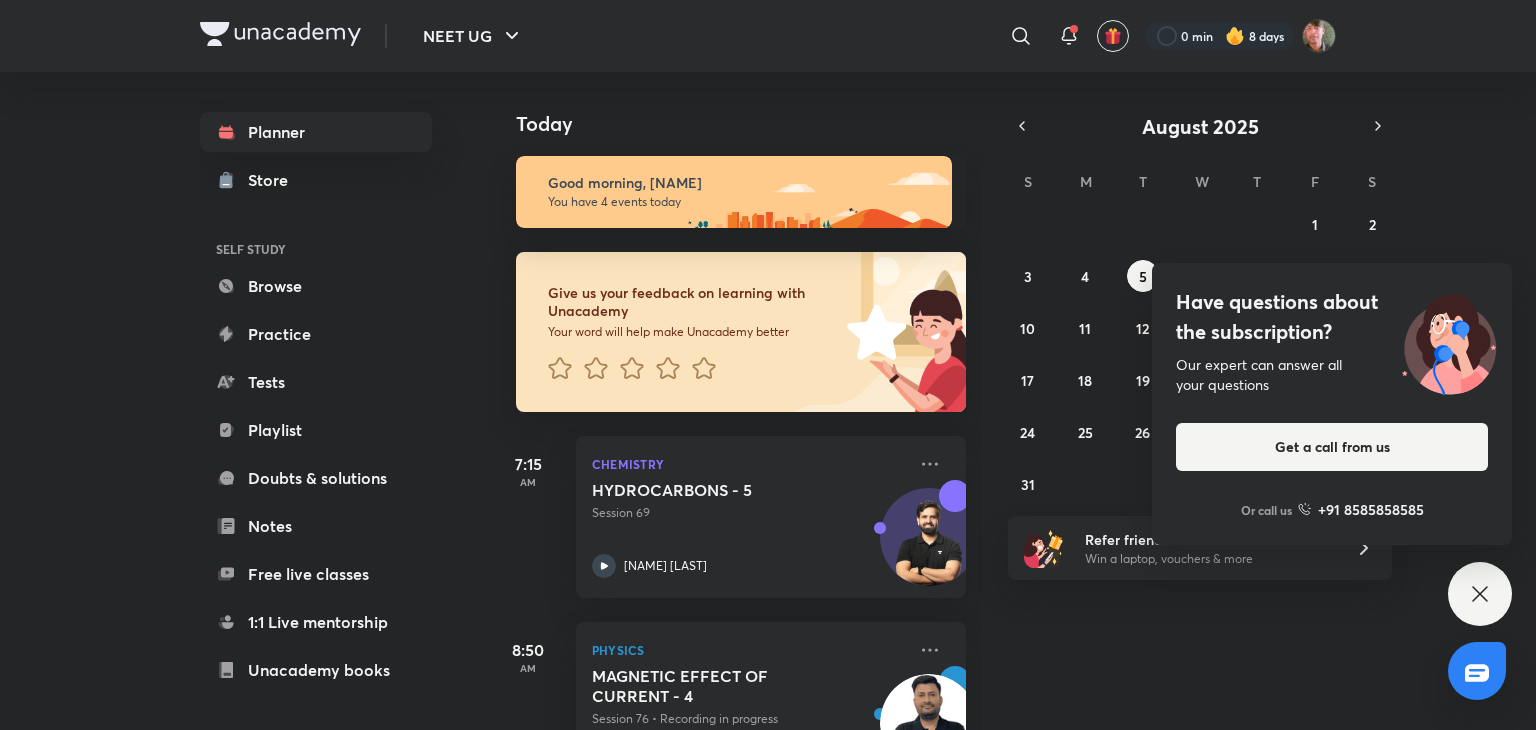 click on "Give us your feedback on learning with Unacademy Your word will help make Unacademy better" at bounding box center (678, 332) 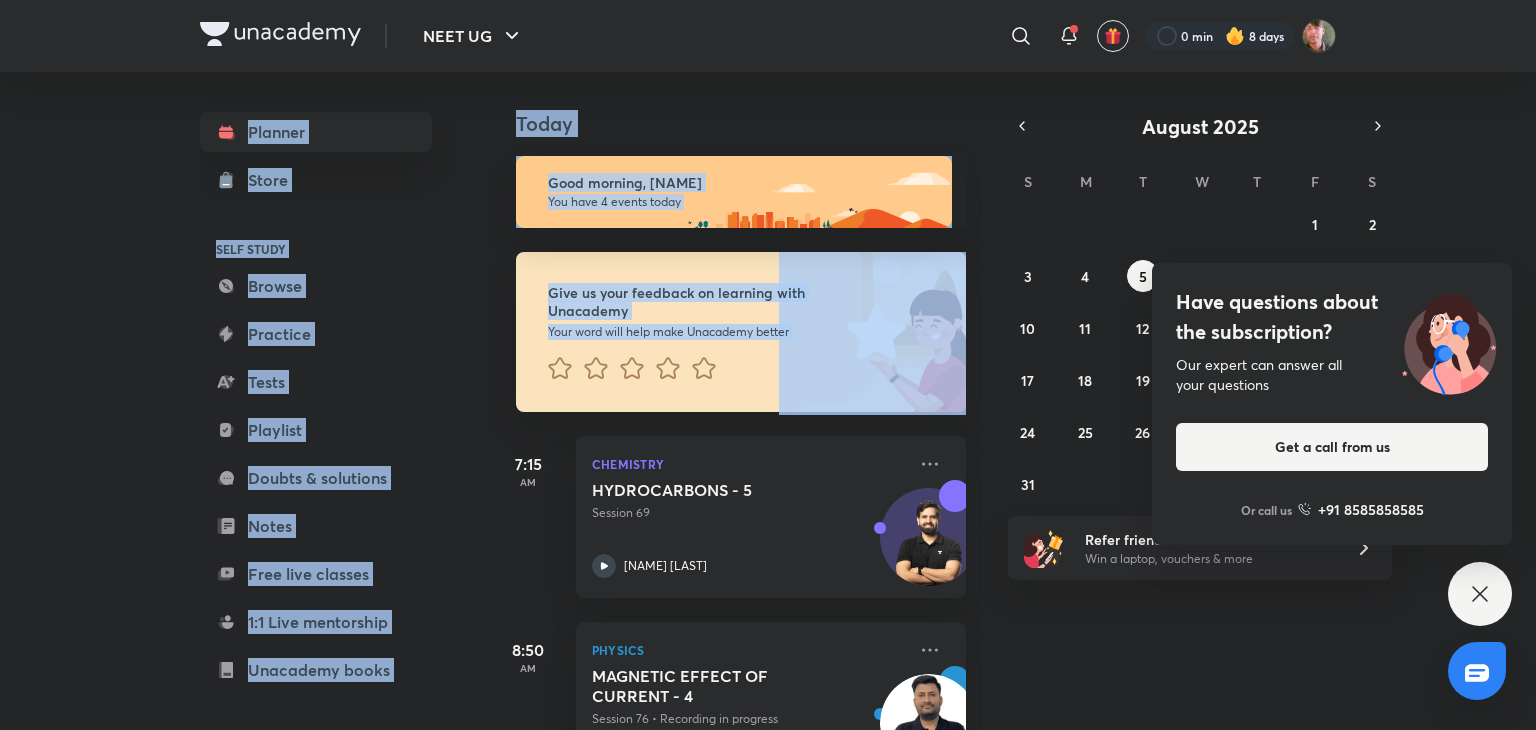 drag, startPoint x: 0, startPoint y: 0, endPoint x: 306, endPoint y: -1, distance: 306.00165 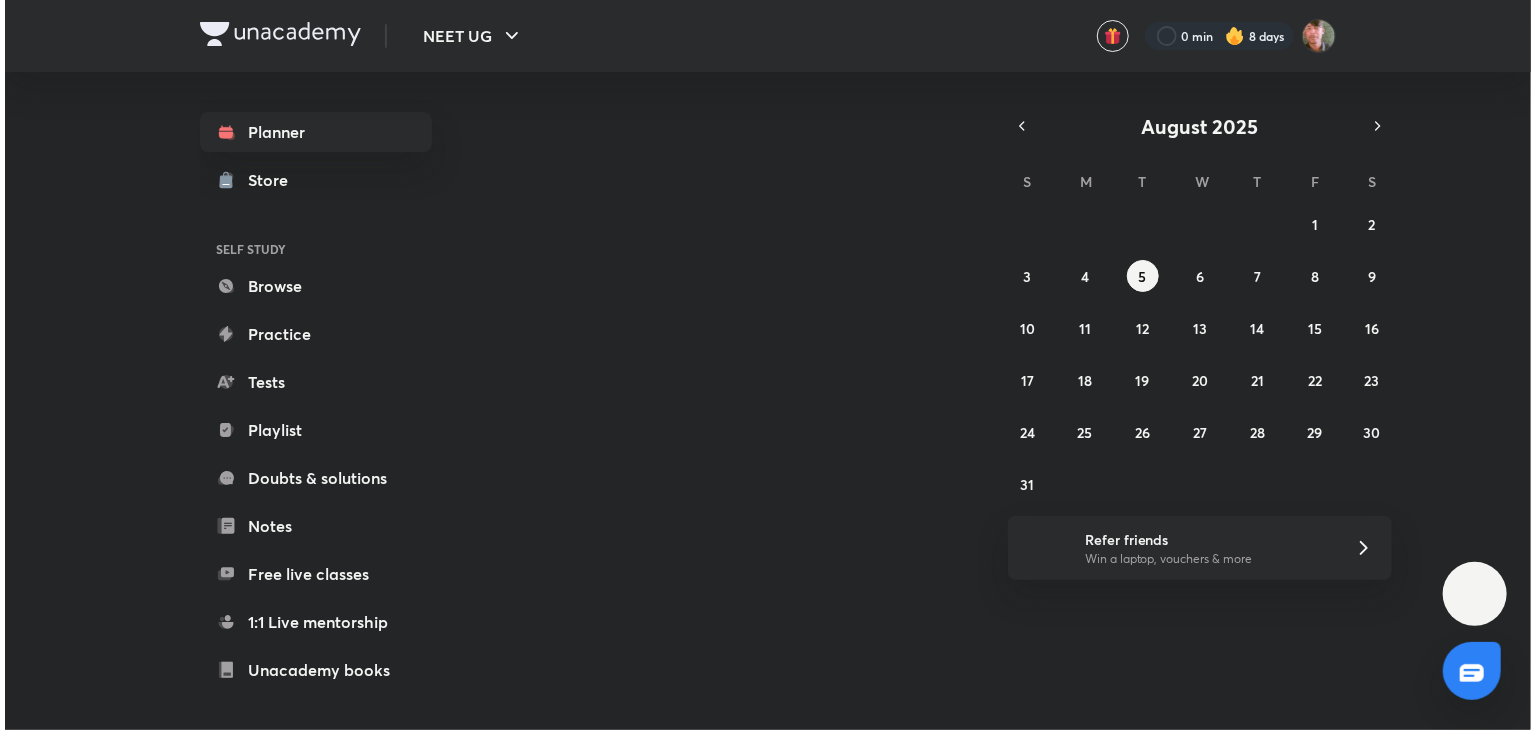 scroll, scrollTop: 0, scrollLeft: 0, axis: both 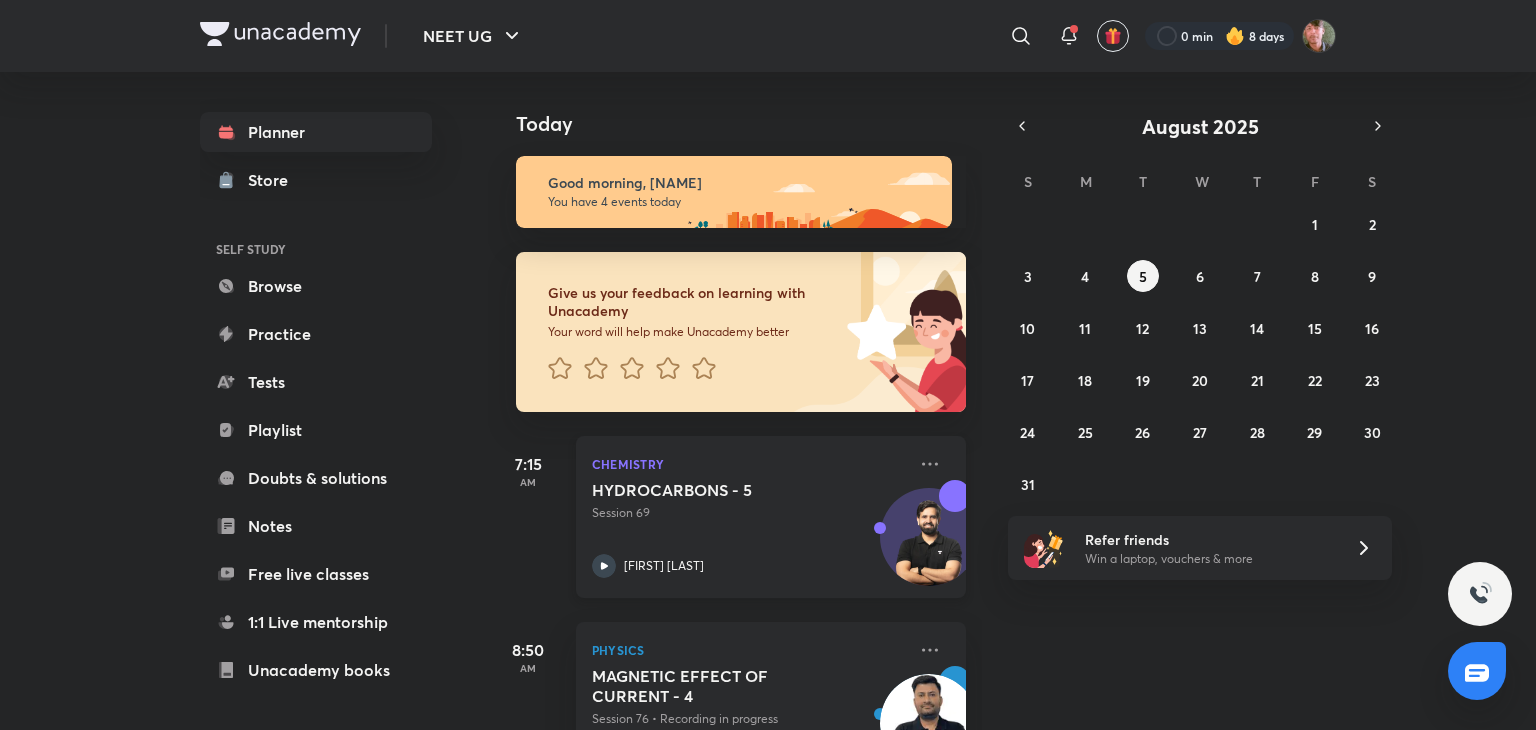 click 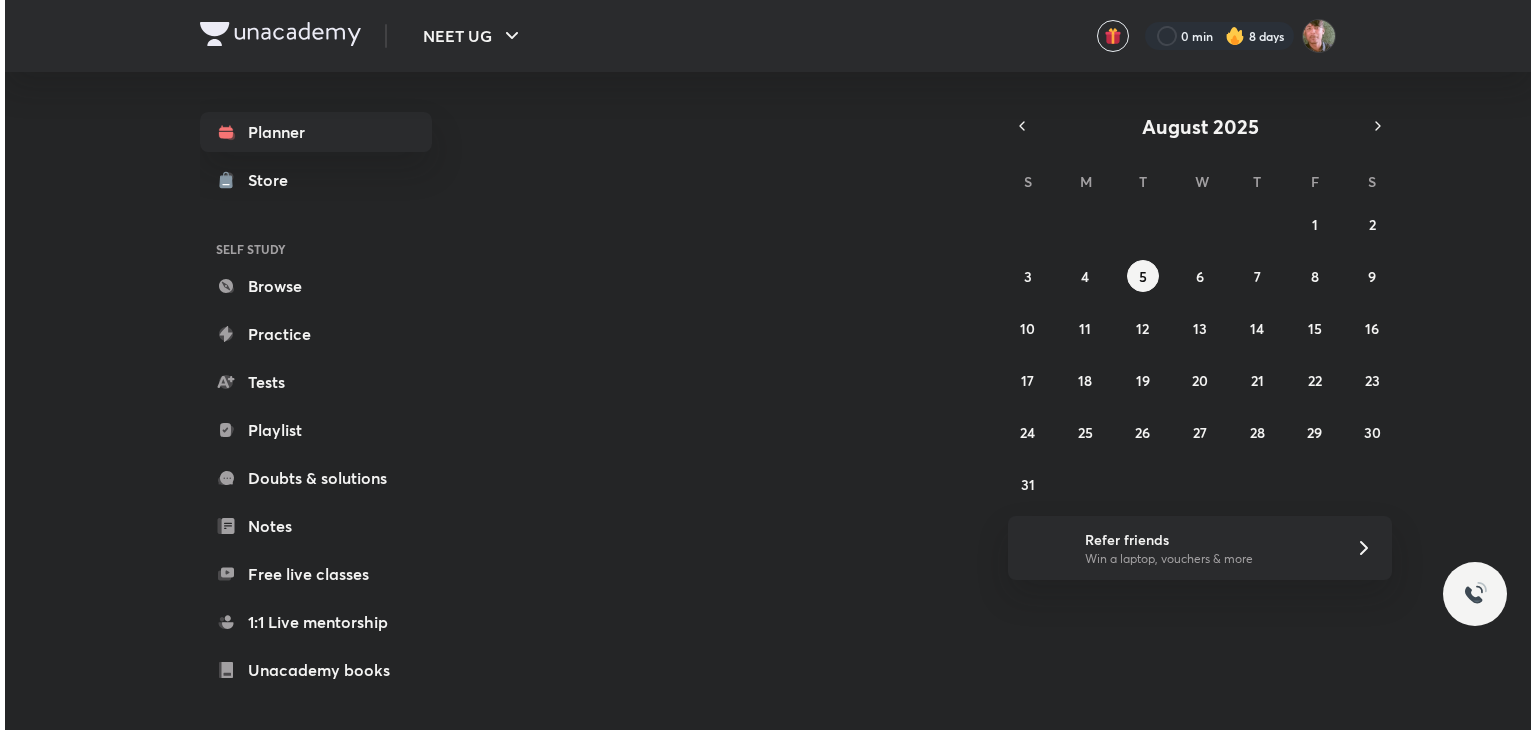 scroll, scrollTop: 0, scrollLeft: 0, axis: both 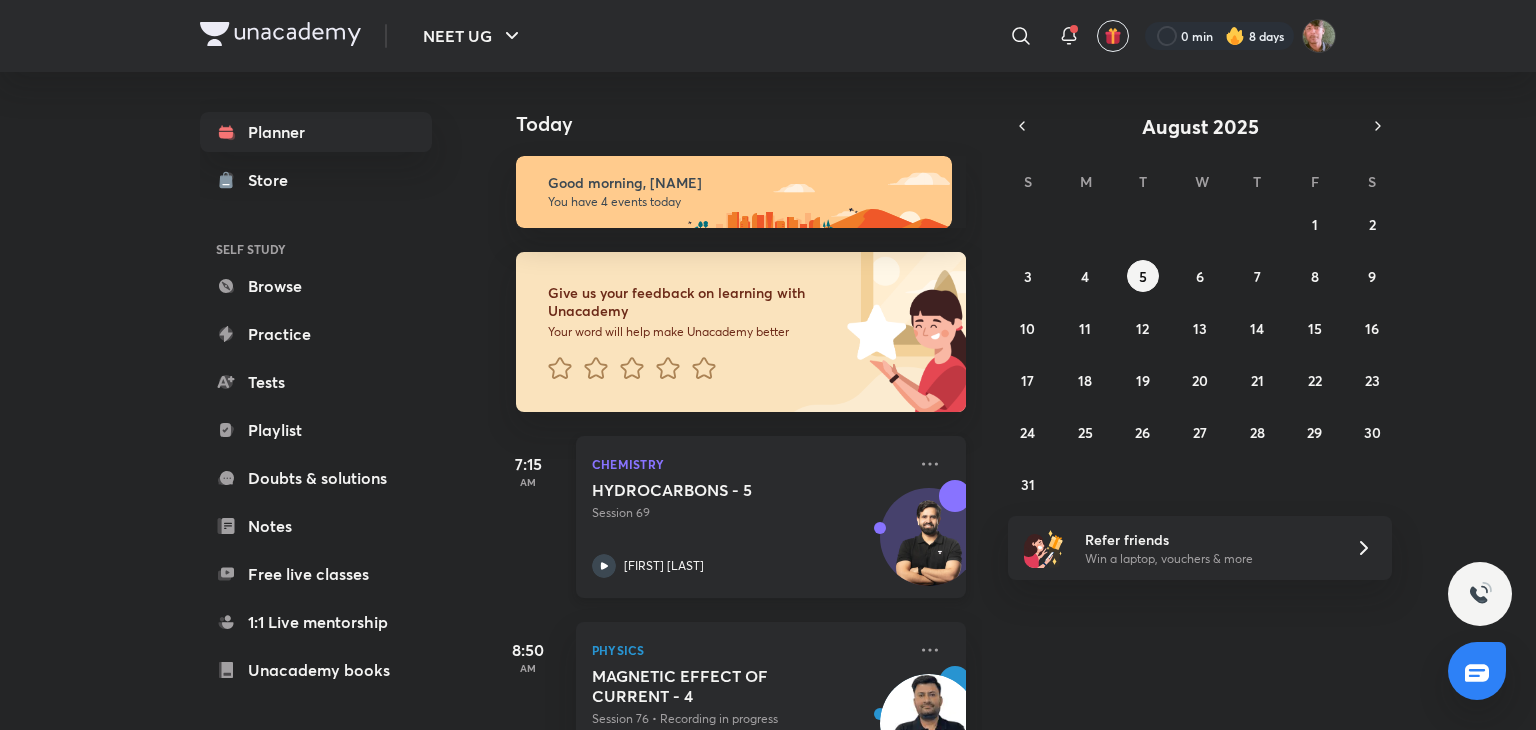 click 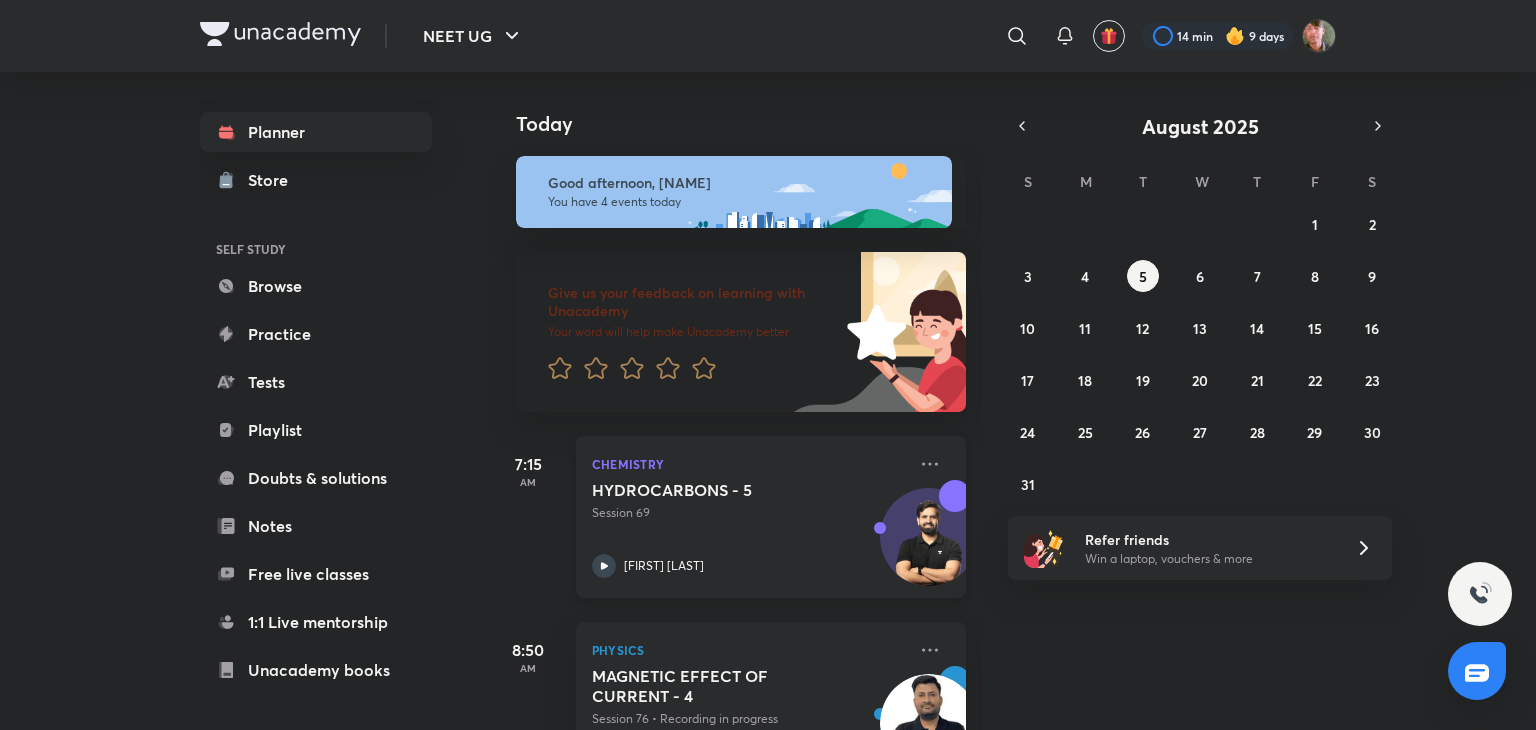 scroll, scrollTop: 0, scrollLeft: 0, axis: both 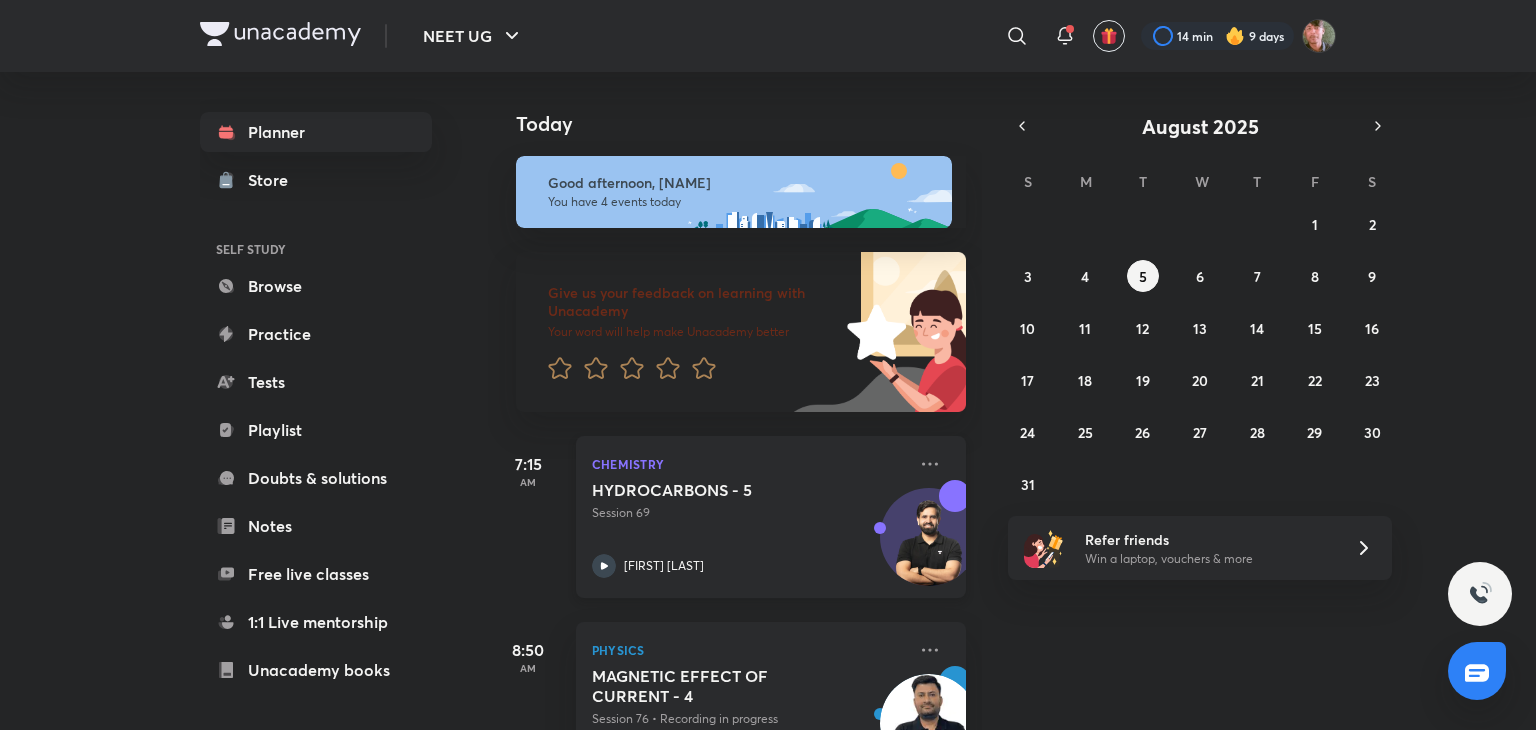 click 